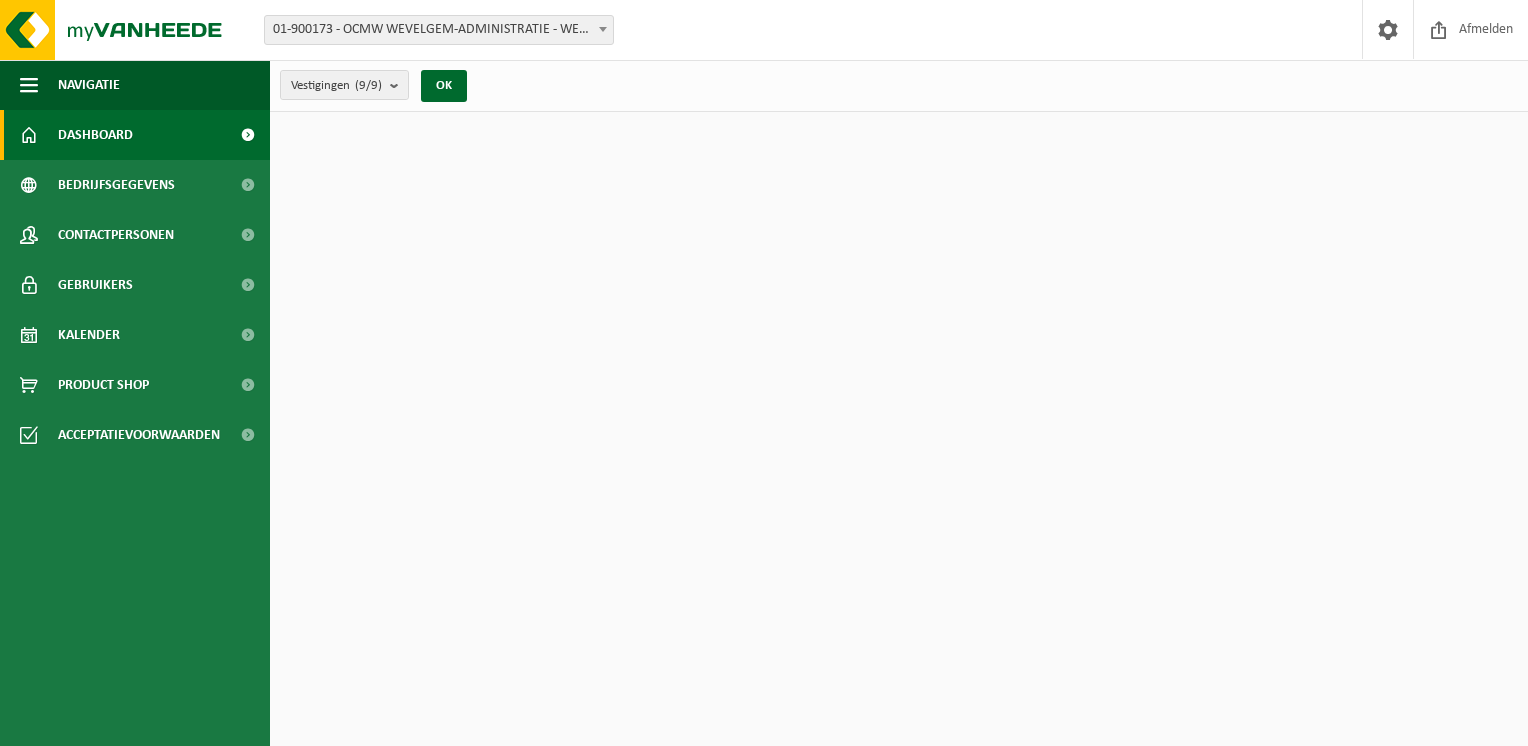 scroll, scrollTop: 0, scrollLeft: 0, axis: both 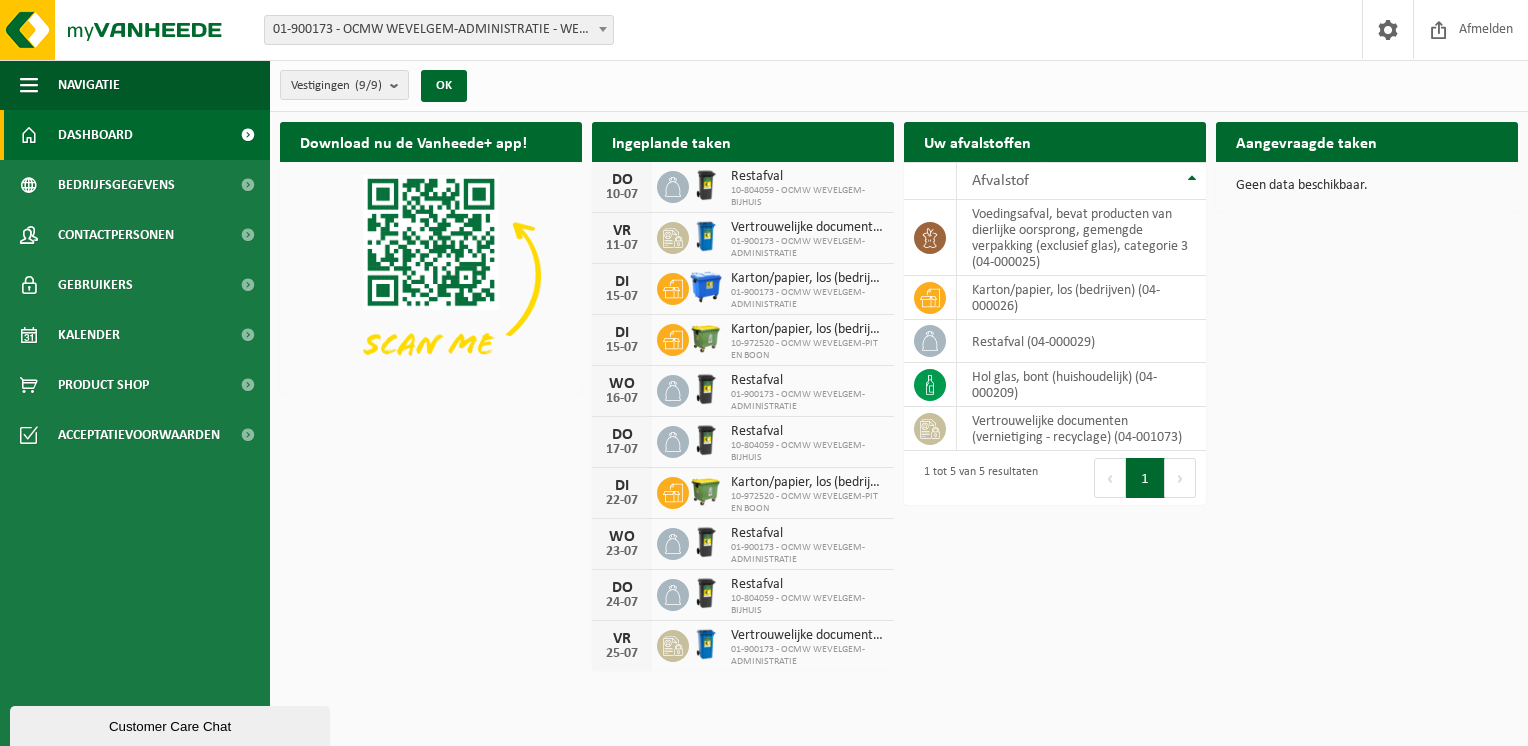 click on "01-900173 - OCMW WEVELGEM-ADMINISTRATIE - WEVELGEM" at bounding box center (439, 30) 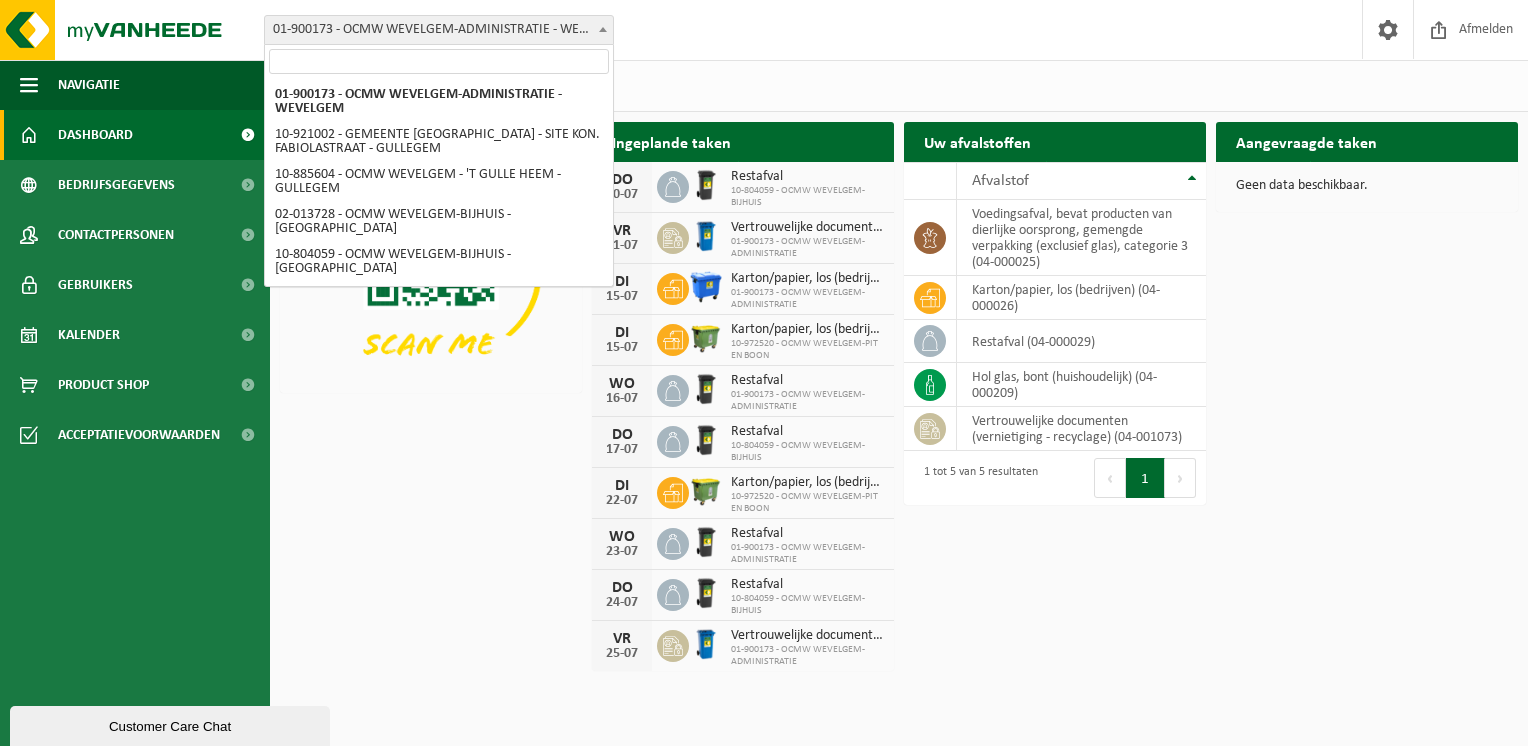 select on "156455" 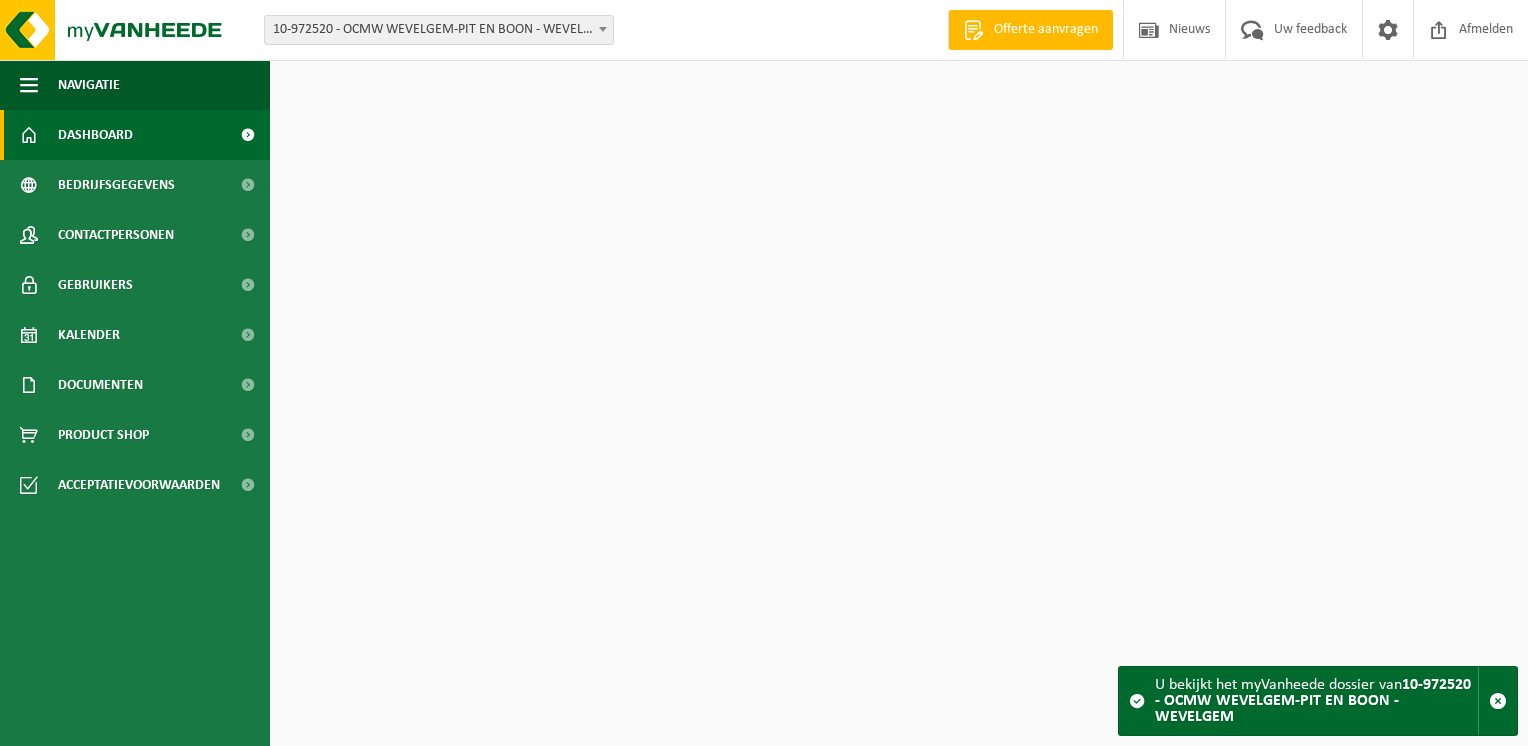 scroll, scrollTop: 0, scrollLeft: 0, axis: both 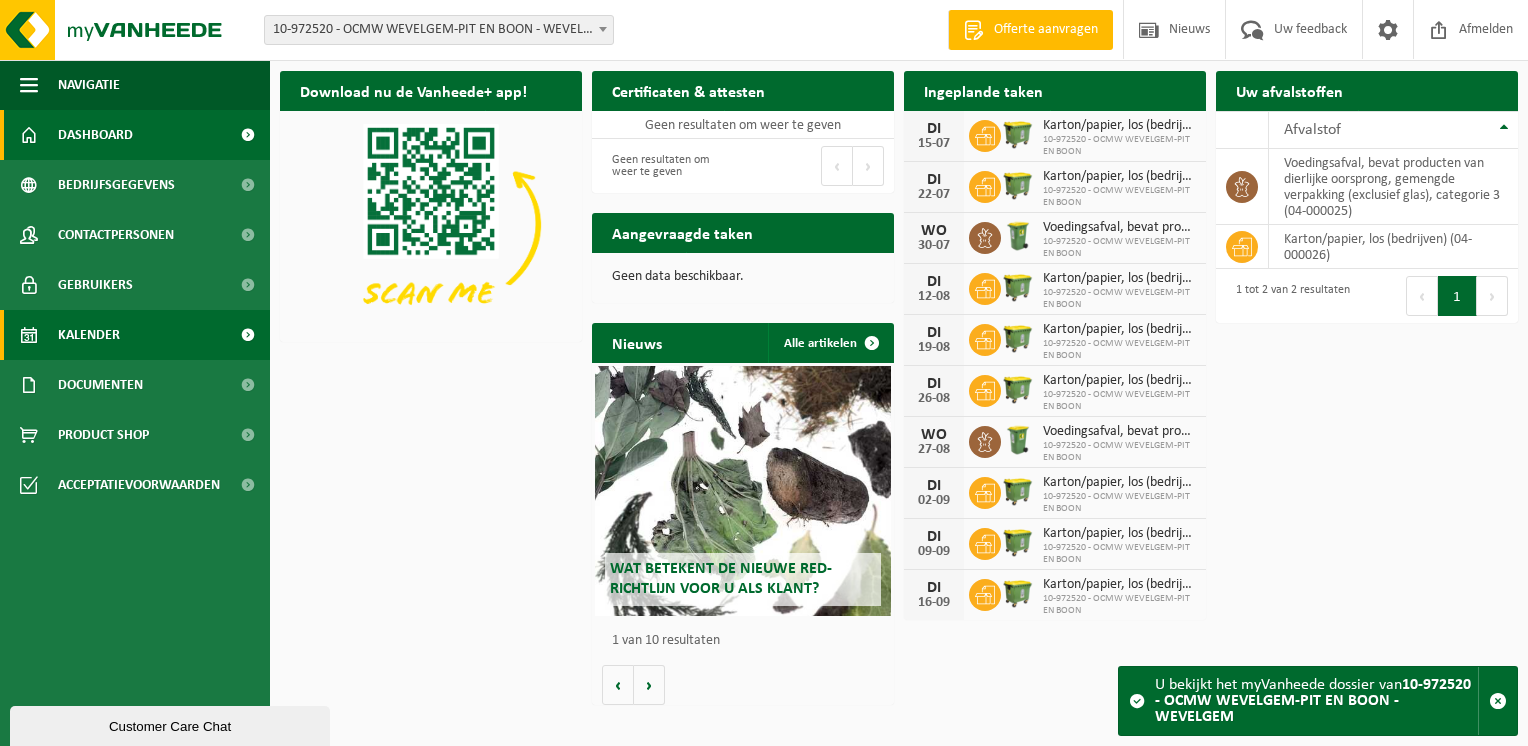click on "Kalender" at bounding box center (89, 335) 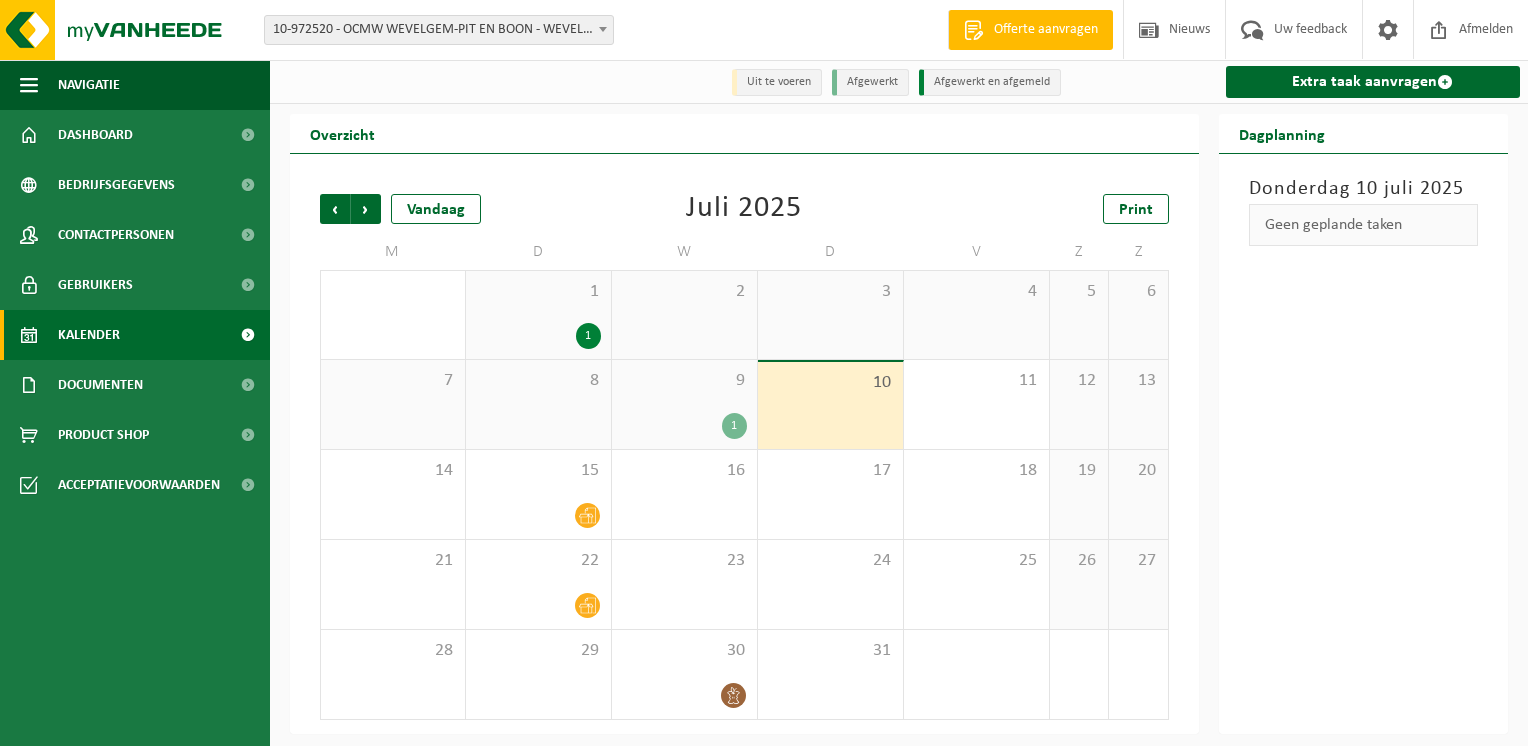 scroll, scrollTop: 0, scrollLeft: 0, axis: both 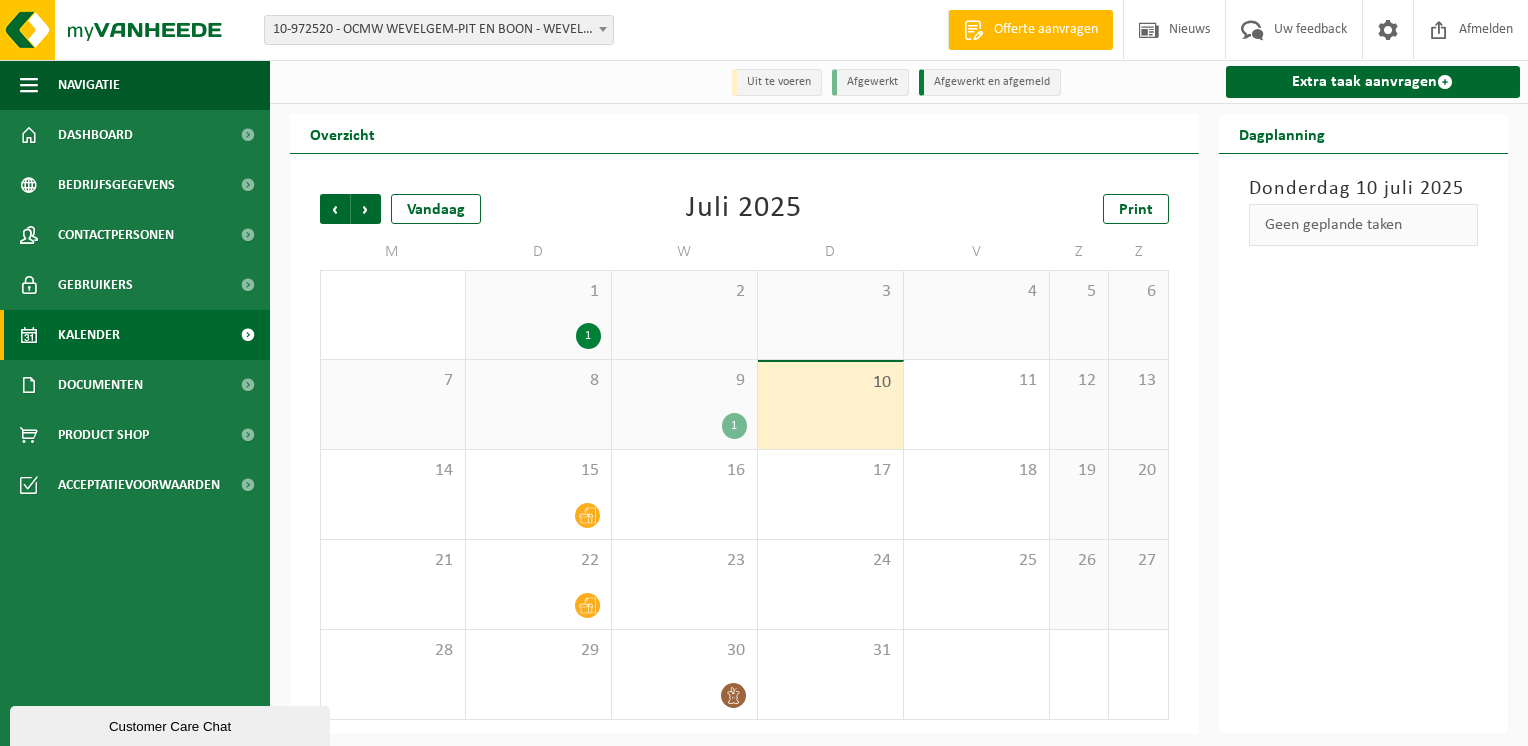 click on "Donderdag 10 juli 2025          Geen geplande taken" at bounding box center (1364, 444) 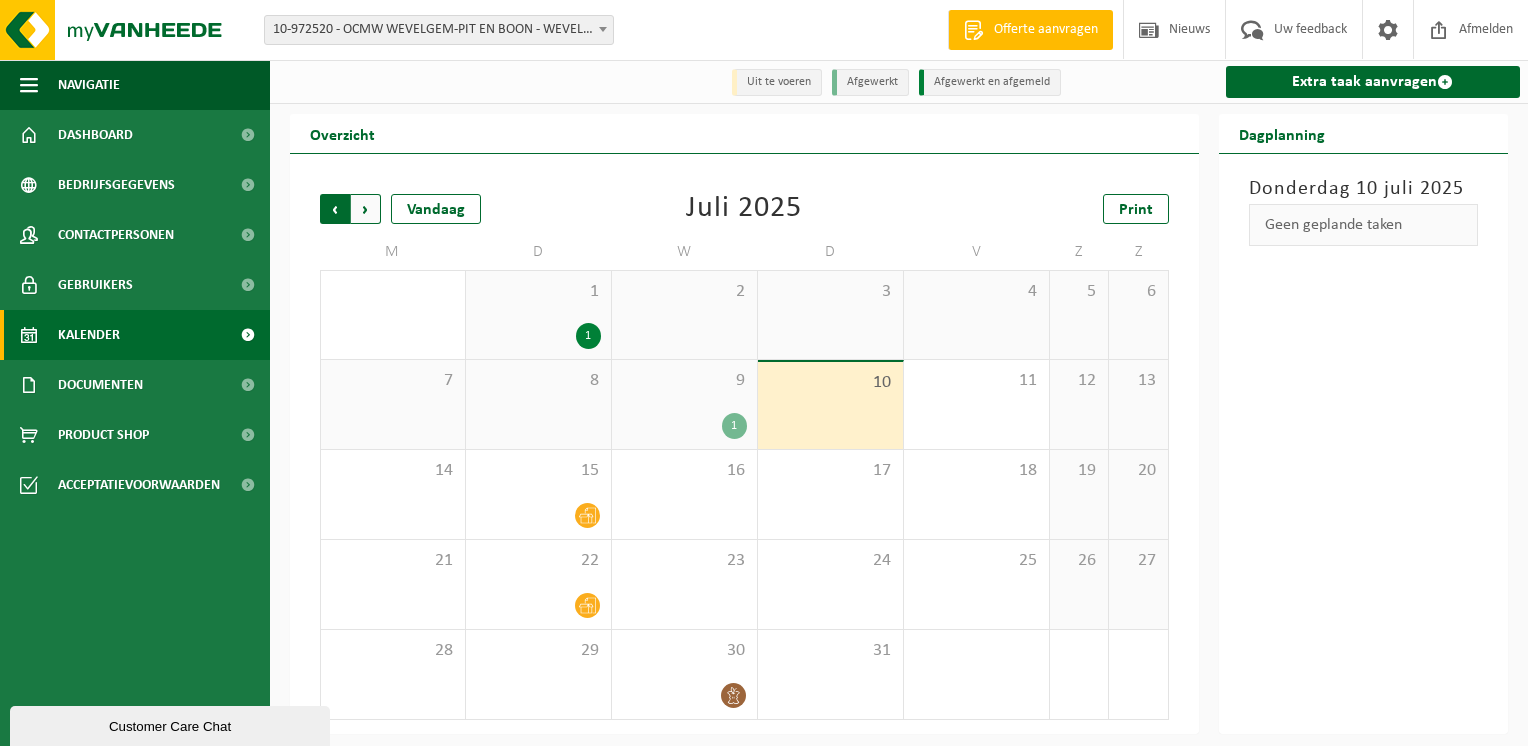 click on "Volgende" at bounding box center [366, 209] 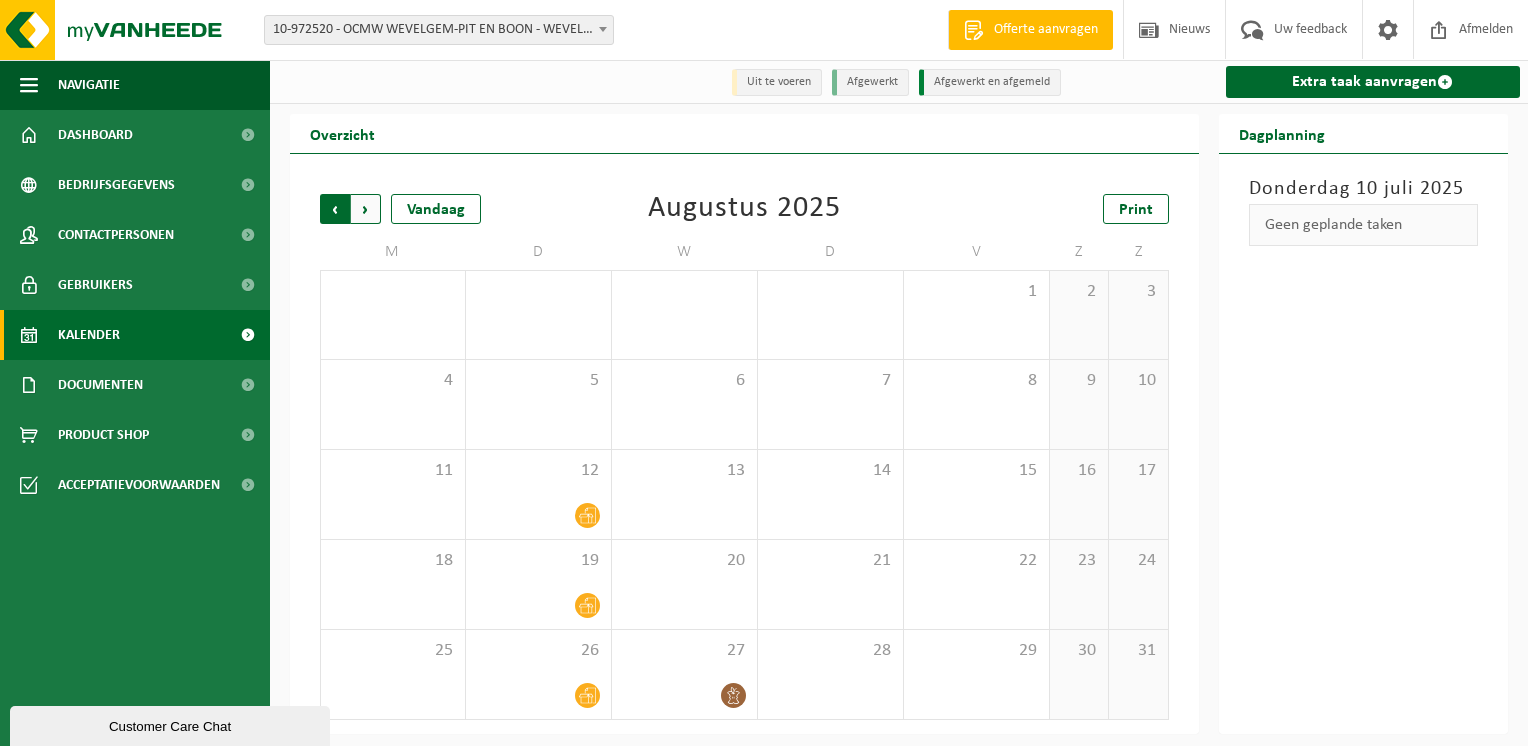 click on "Volgende" at bounding box center [366, 209] 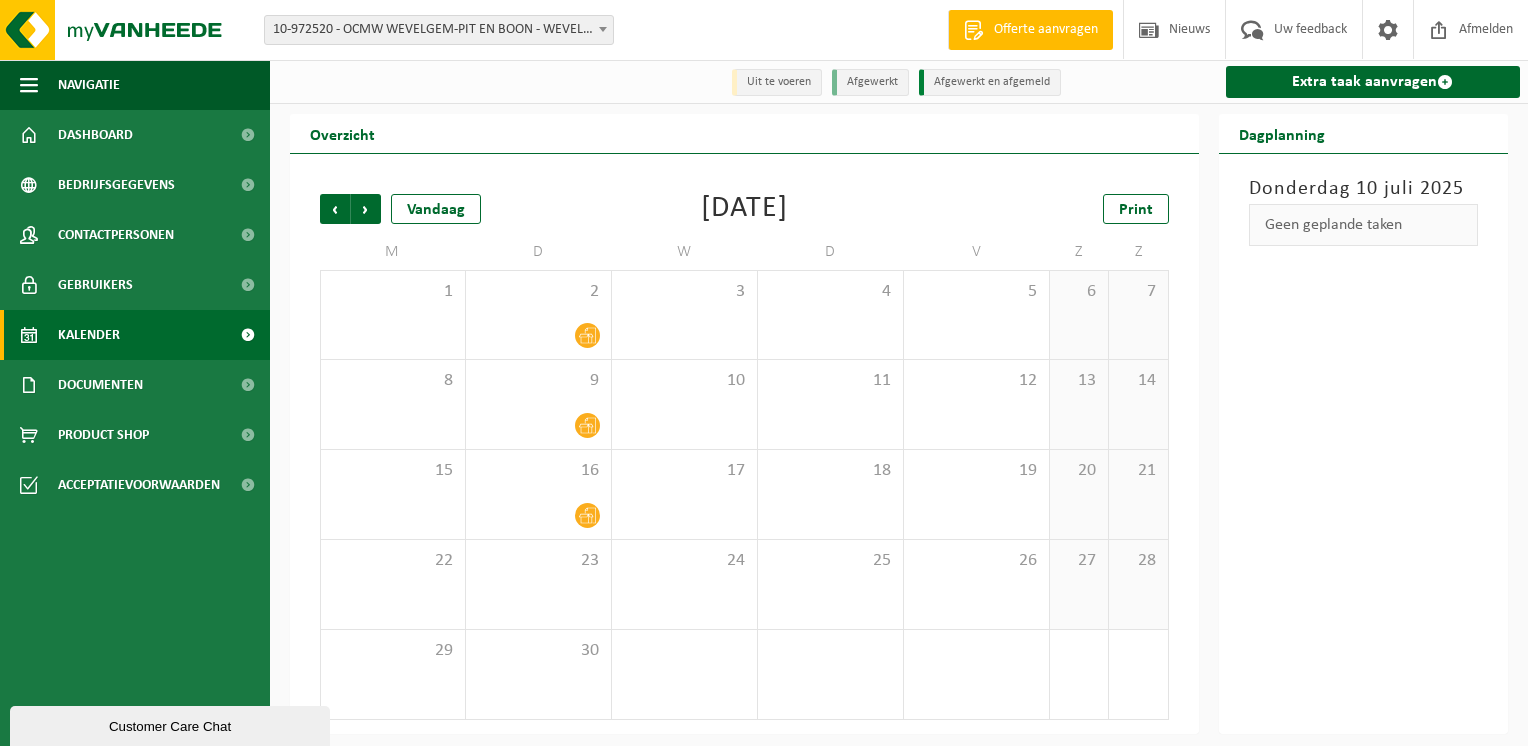 click on "Donderdag 10 juli 2025          Geen geplande taken" at bounding box center (1364, 444) 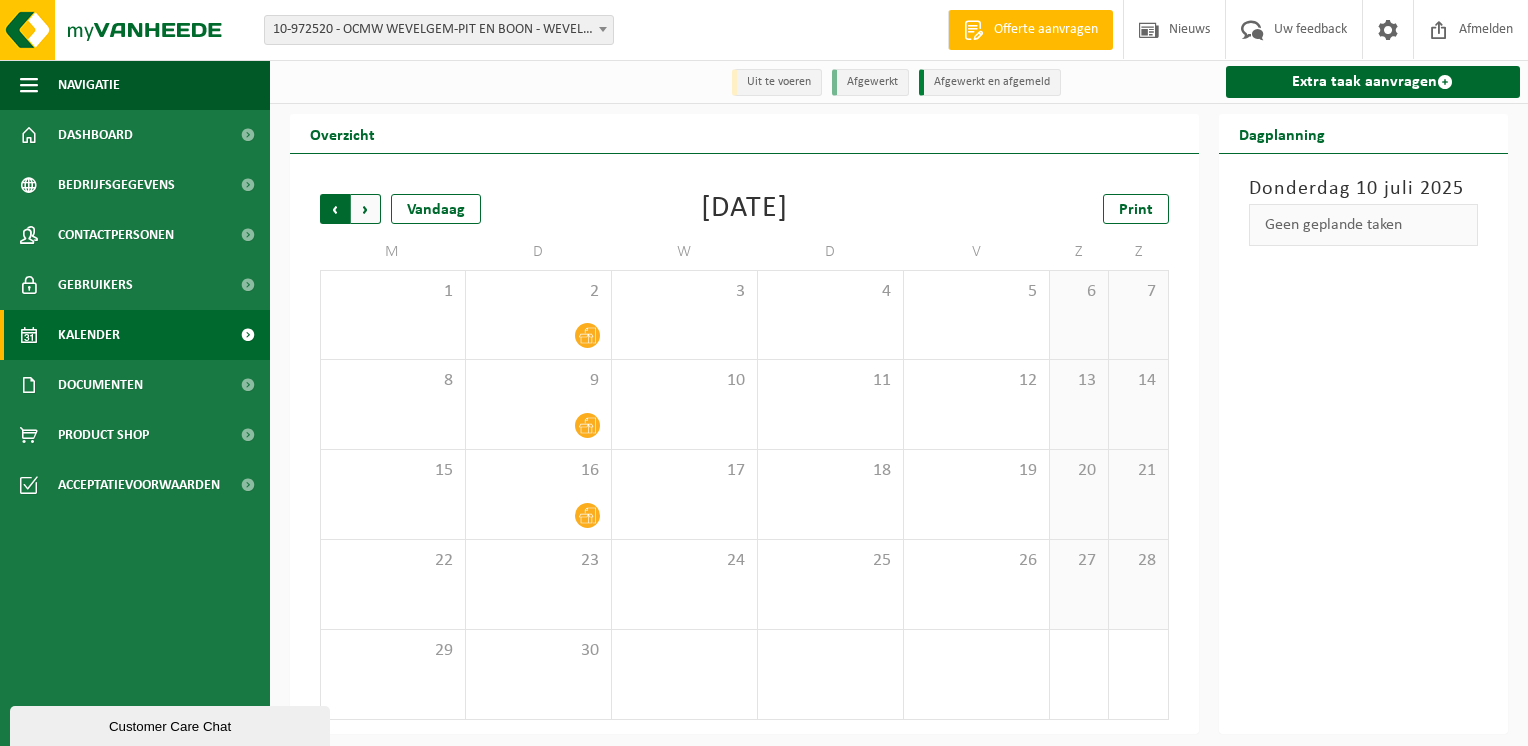 click on "Volgende" at bounding box center (366, 209) 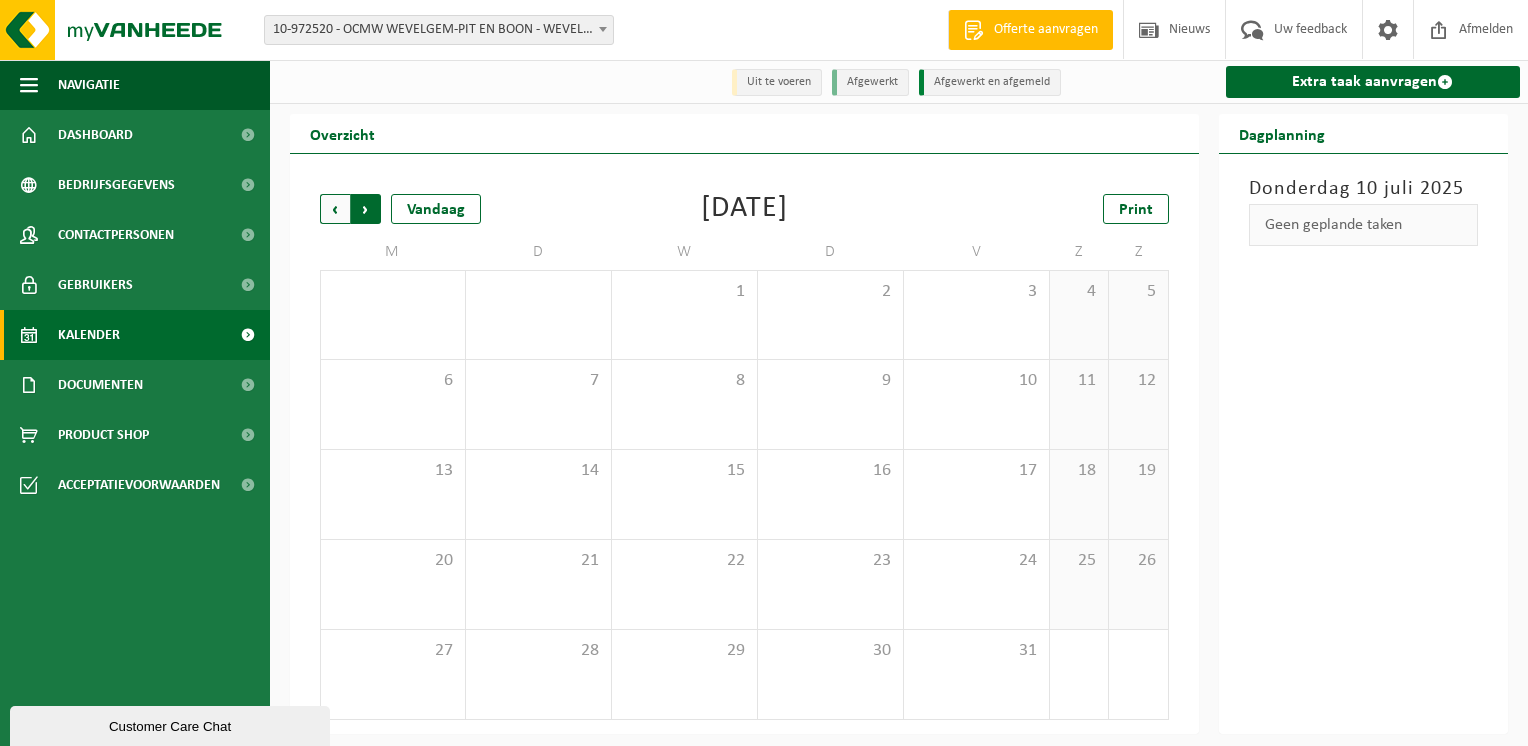 click on "Vorige" at bounding box center [335, 209] 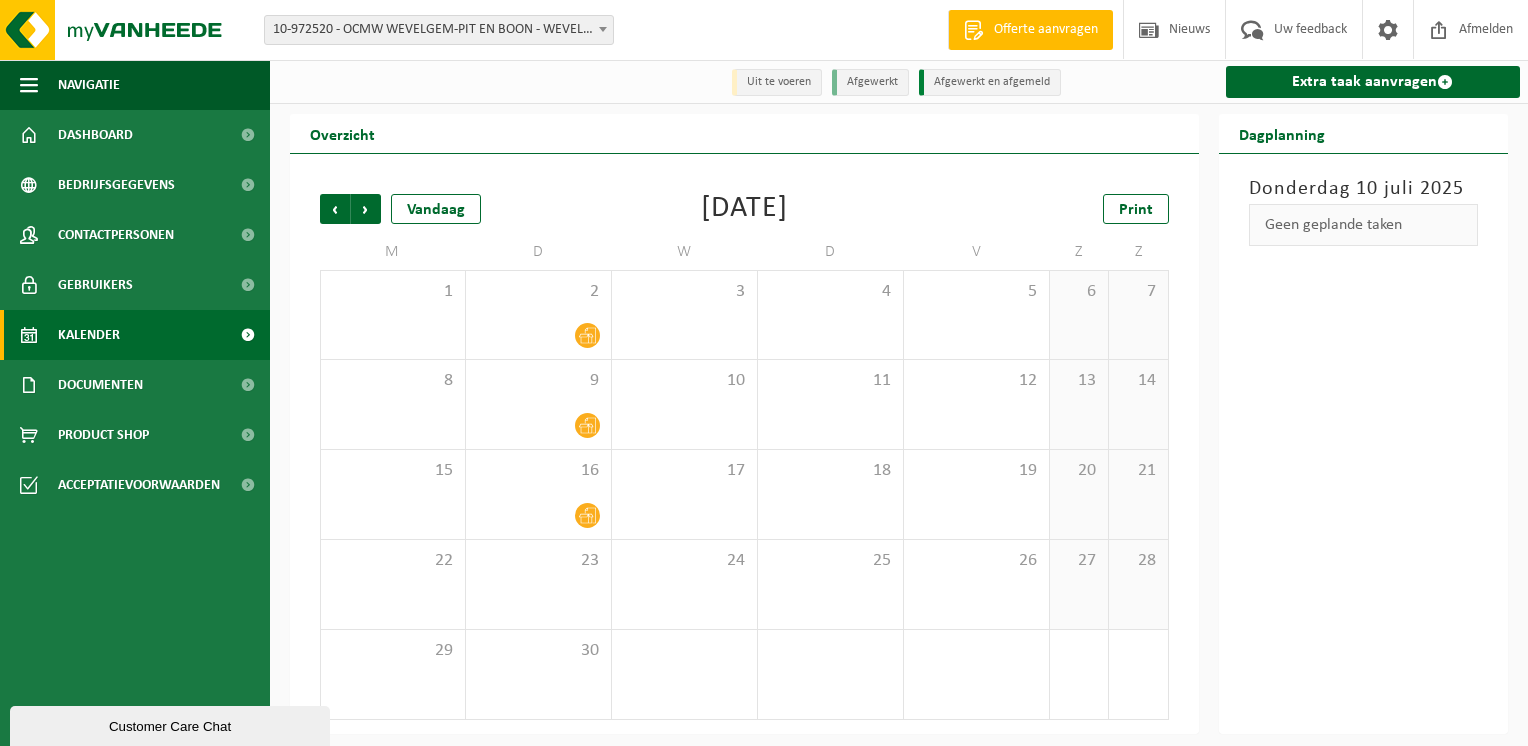 click on "Uit te voeren" at bounding box center [777, 82] 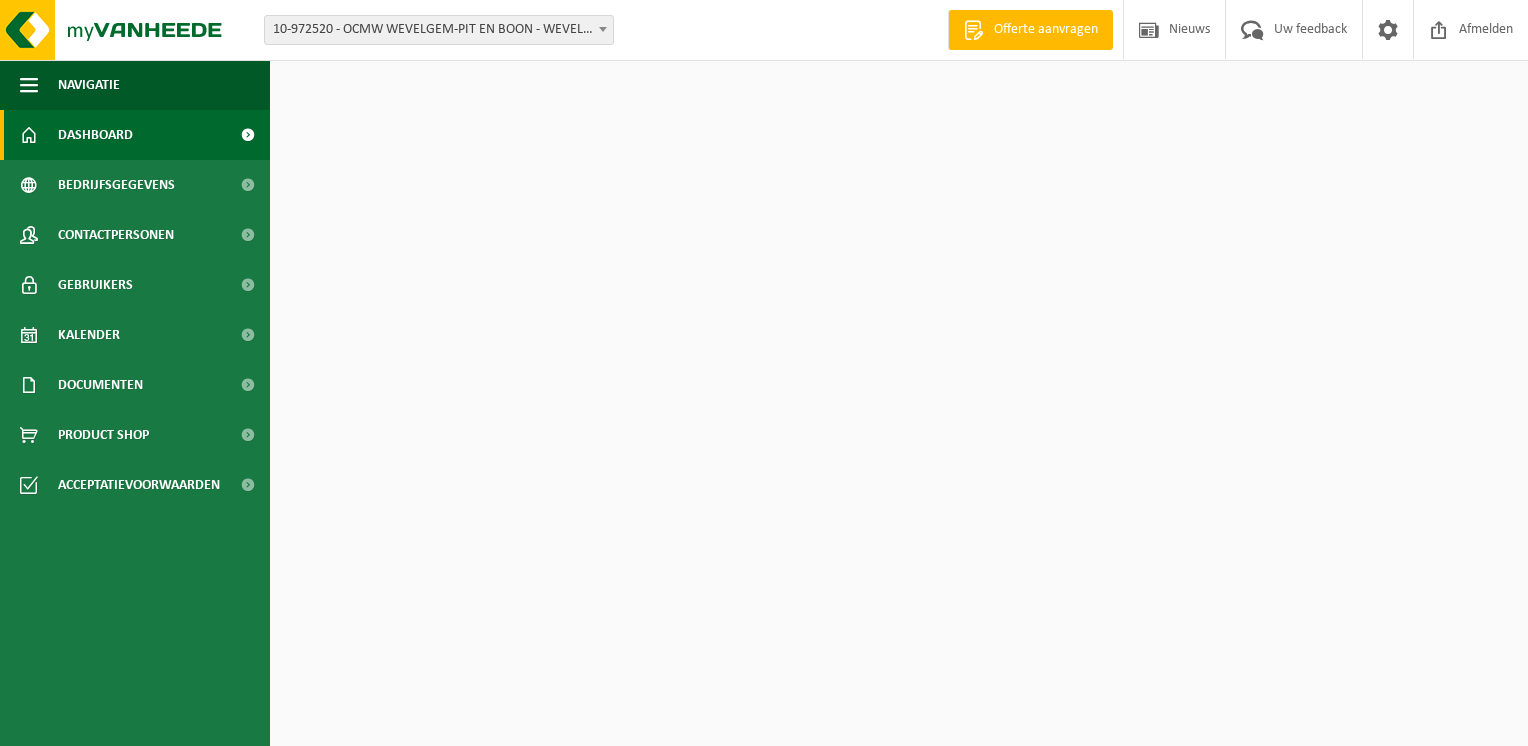 scroll, scrollTop: 0, scrollLeft: 0, axis: both 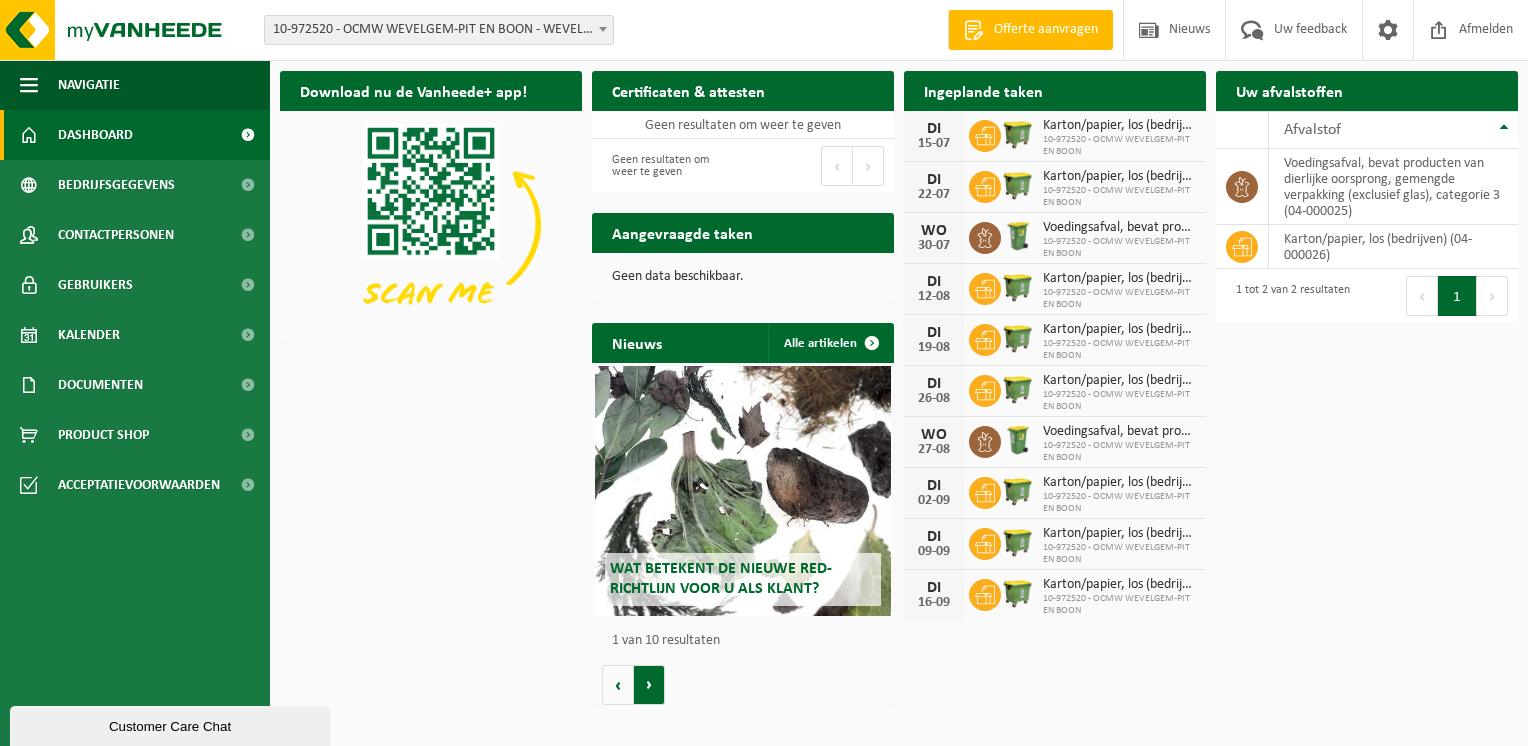 click on "Volgende" at bounding box center (649, 685) 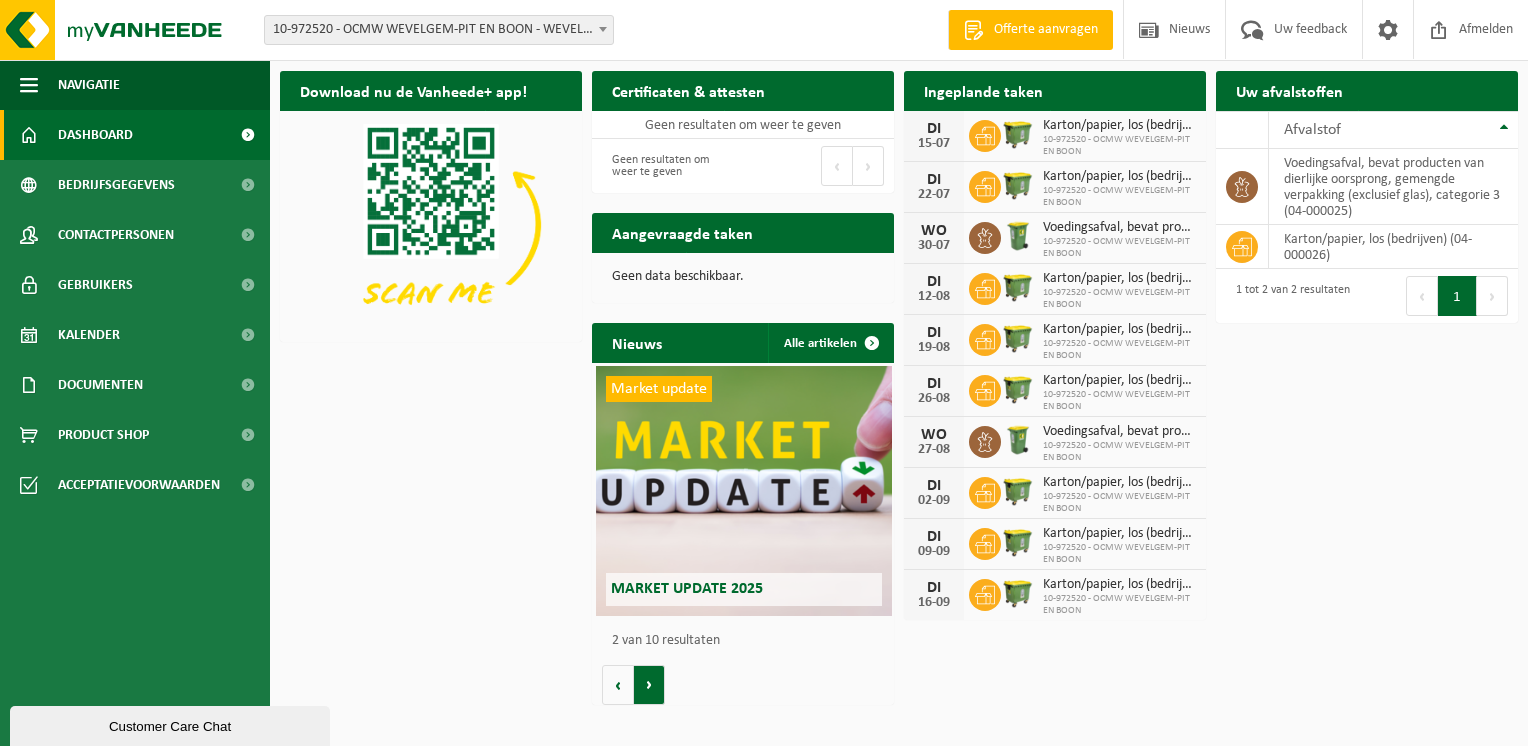 click on "Volgende" at bounding box center (649, 685) 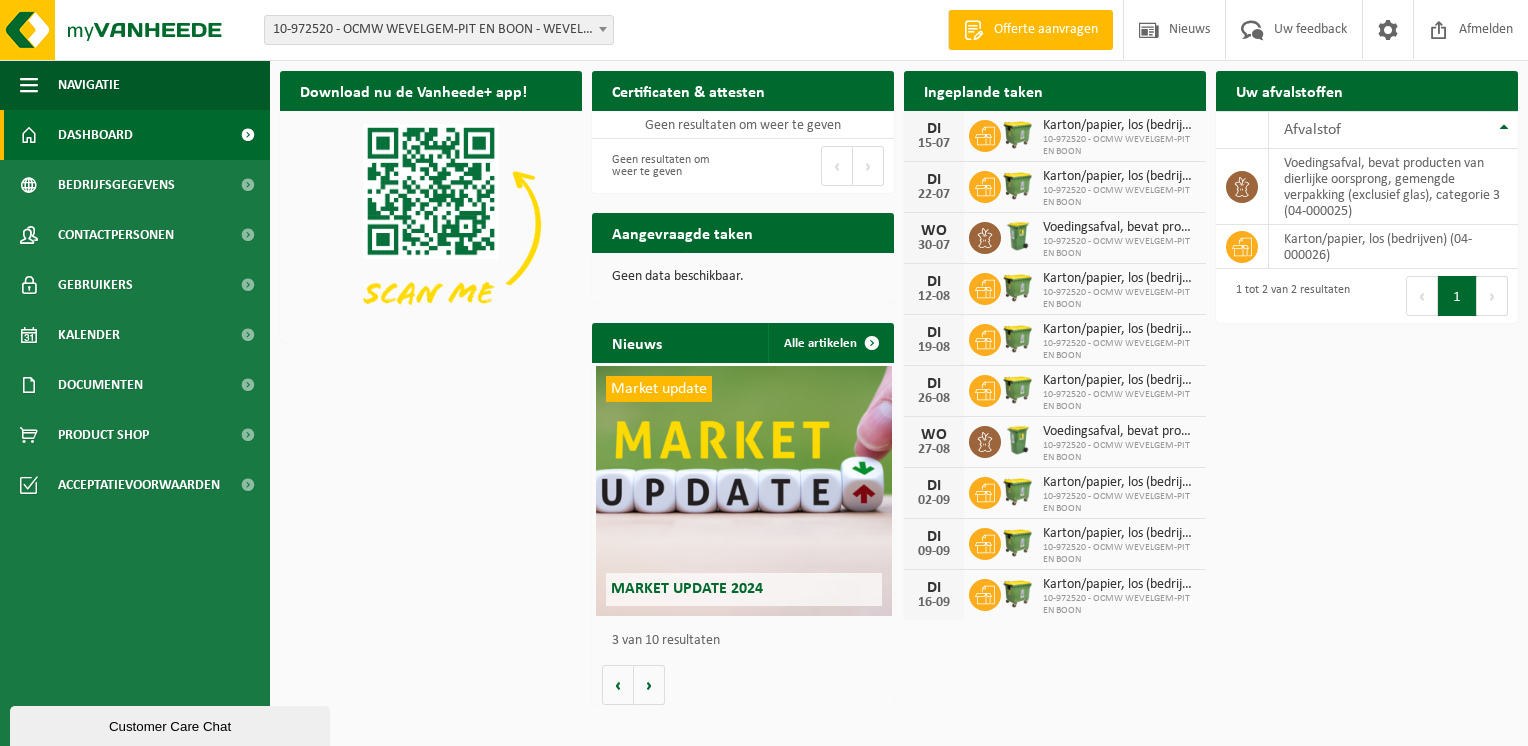 scroll, scrollTop: 0, scrollLeft: 604, axis: horizontal 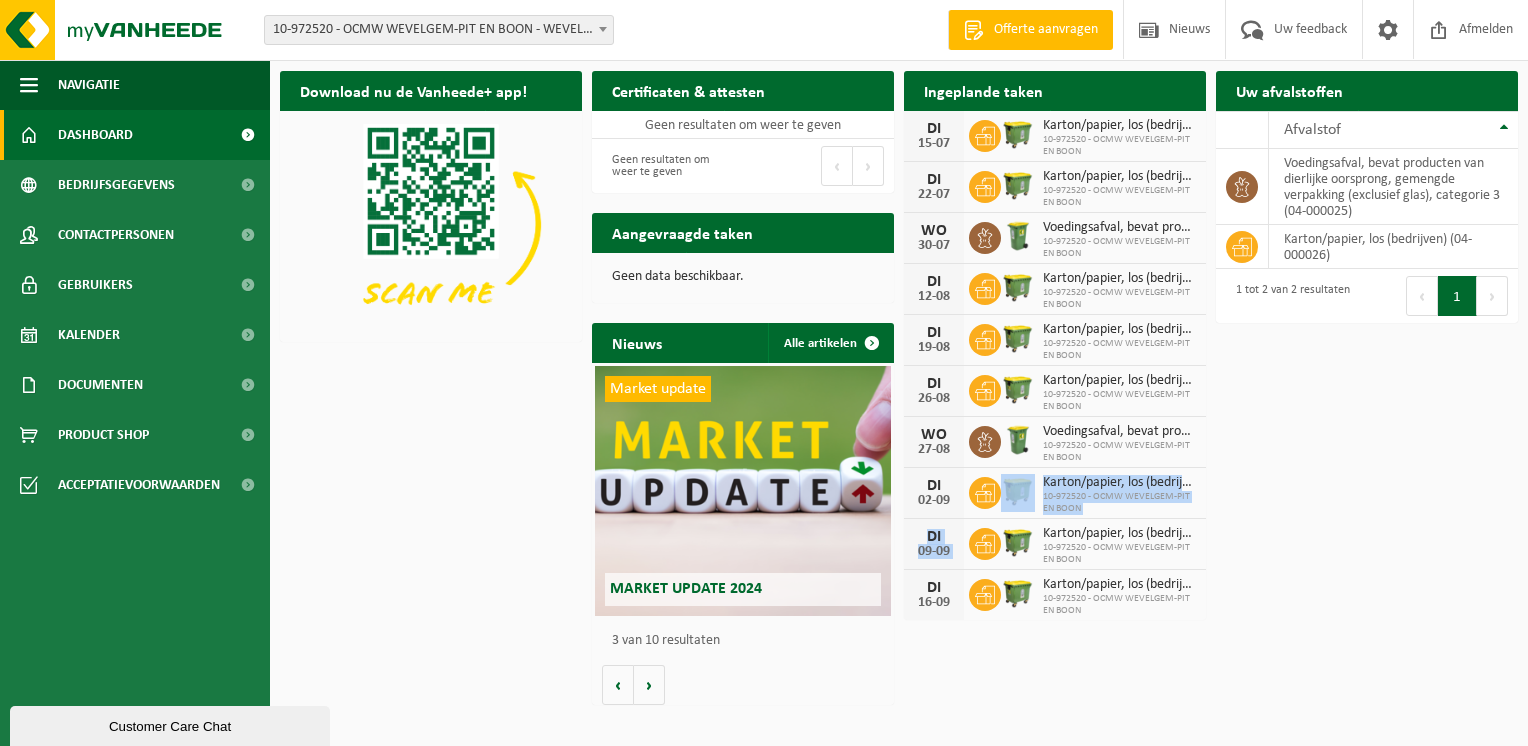 drag, startPoint x: 999, startPoint y: 519, endPoint x: 1003, endPoint y: 575, distance: 56.142673 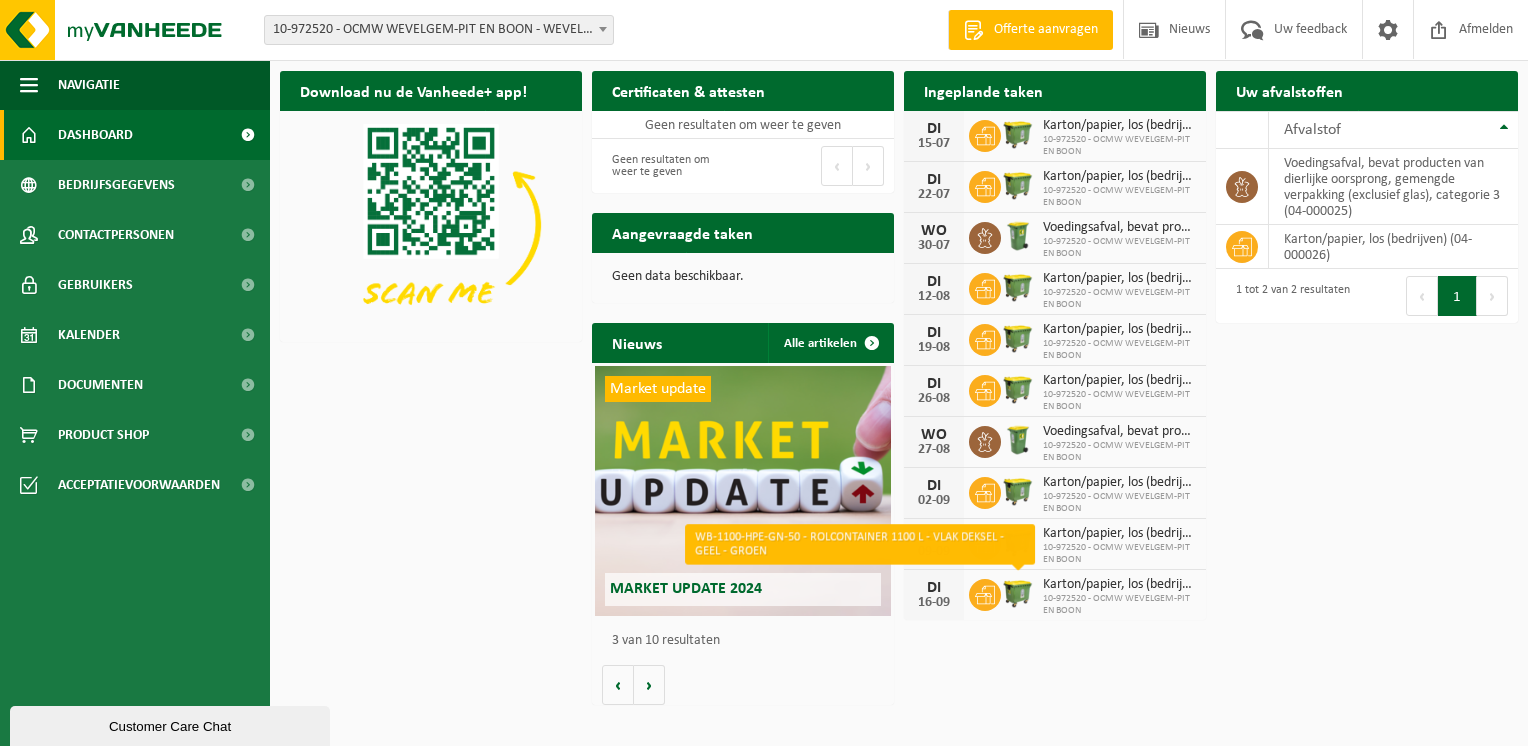 drag, startPoint x: 1003, startPoint y: 575, endPoint x: 1382, endPoint y: 428, distance: 406.50952 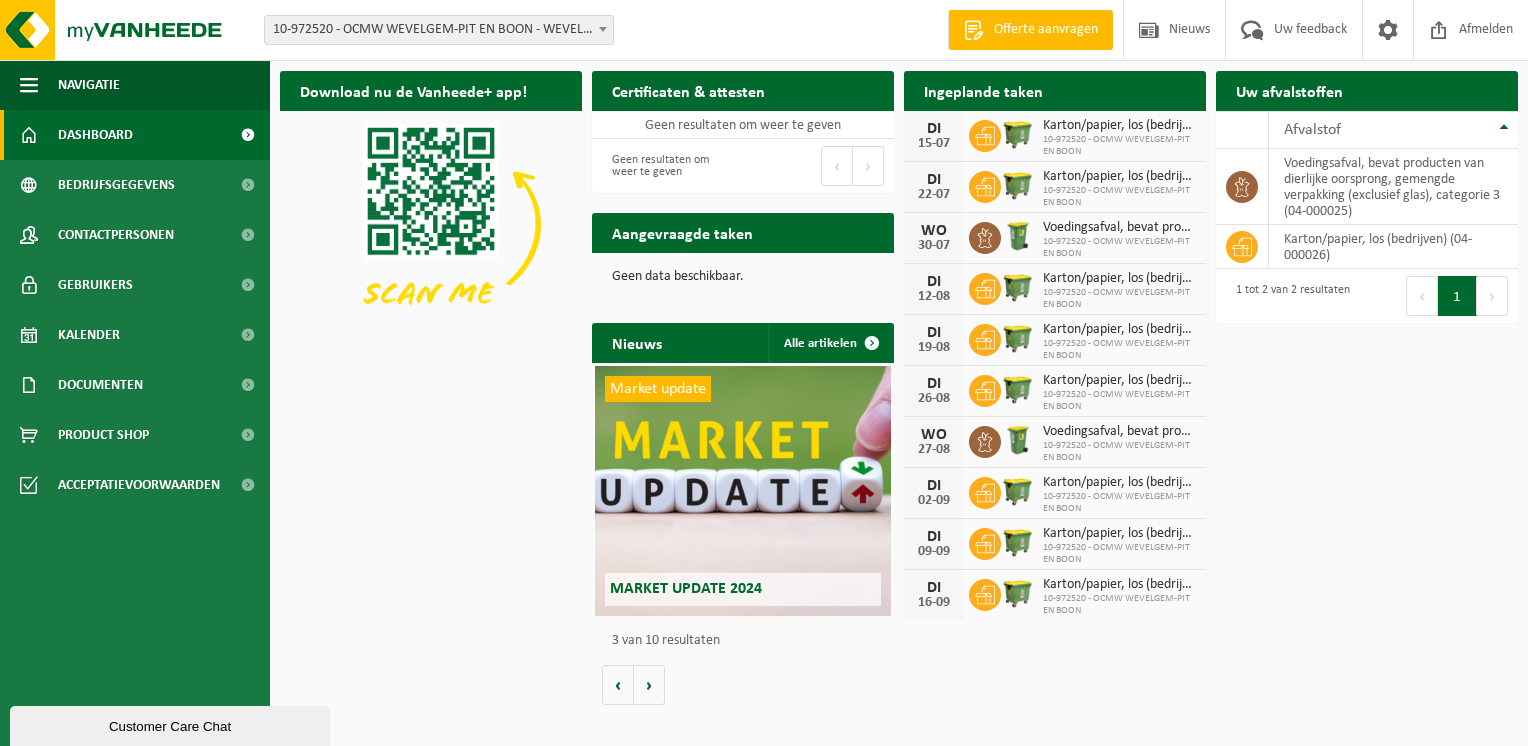 click on "Download nu de Vanheede+ app!       Verberg                           Certificaten & attesten       Bekijk uw certificaten             Geen resultaten om weer te geven Geen resultaten om weer te geven Eerste Vorige Volgende Laatste           Ingeplande taken       Bekijk uw kalender                                        DI     15-07                                Karton/papier, los (bedrijven)   10-972520 - OCMW WEVELGEM-PIT EN BOON              DI     22-07                                Karton/papier, los (bedrijven)   10-972520 - OCMW WEVELGEM-PIT EN BOON              WO     30-07                                Voedingsafval, bevat producten van dierlijke oorsprong, gemengde verpakking (exc...   10-972520 - OCMW WEVELGEM-PIT EN BOON              DI     12-08                                Karton/papier, los (bedrijven)   10-972520 - OCMW WEVELGEM-PIT EN BOON              DI     19-08                                Karton/papier, los (bedrijven)   10-972520 - OCMW WEVELGEM-PIT EN BOON" at bounding box center (899, 388) 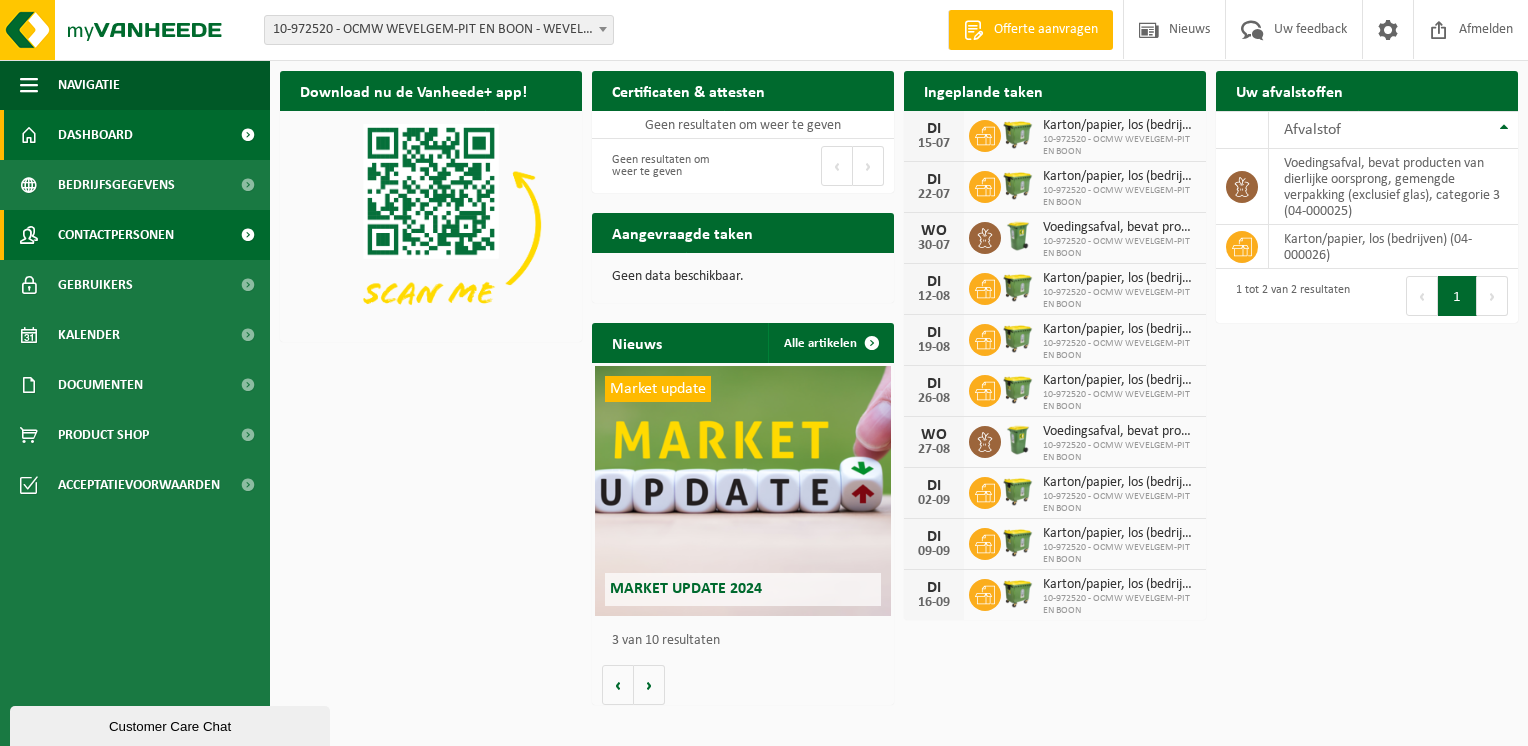 click on "Contactpersonen" at bounding box center [116, 235] 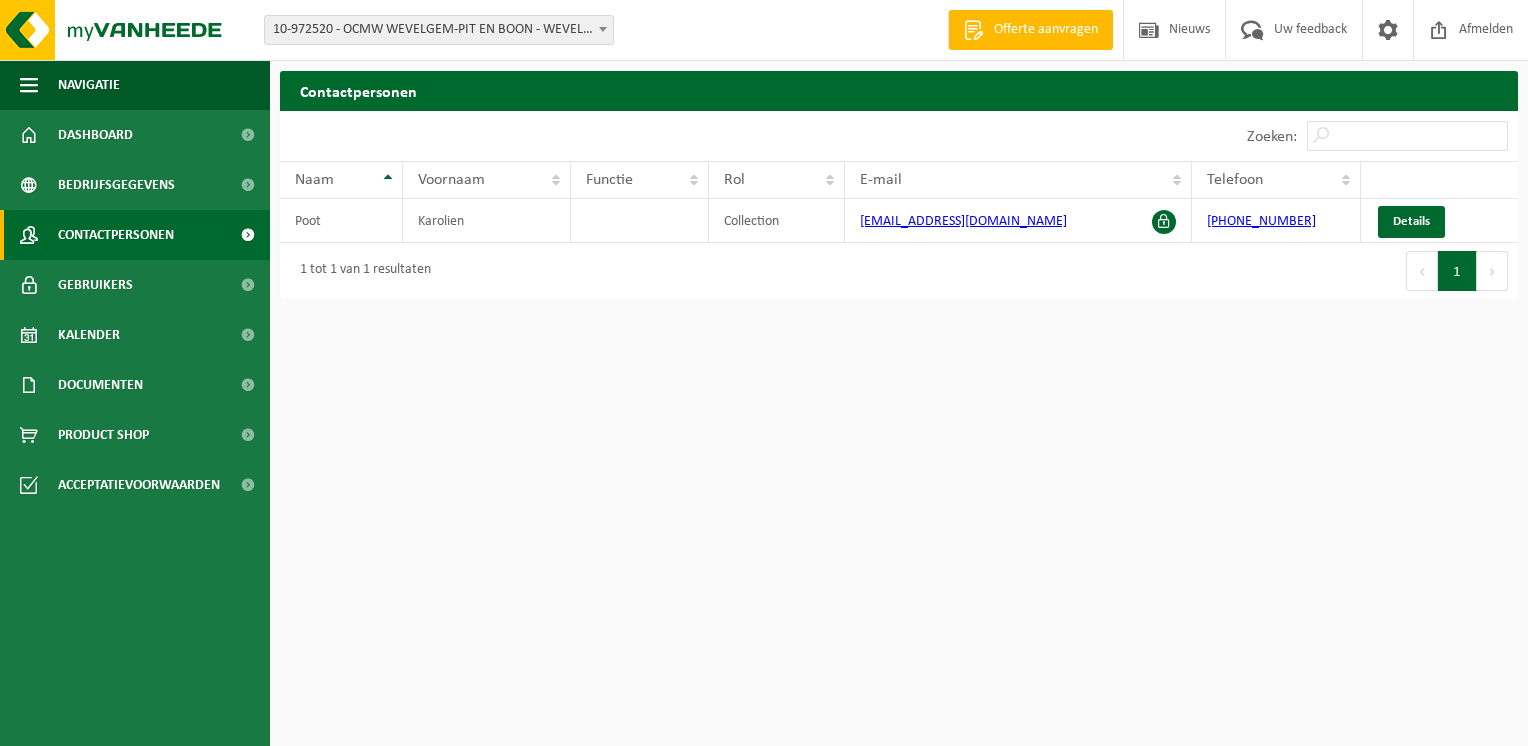 scroll, scrollTop: 0, scrollLeft: 0, axis: both 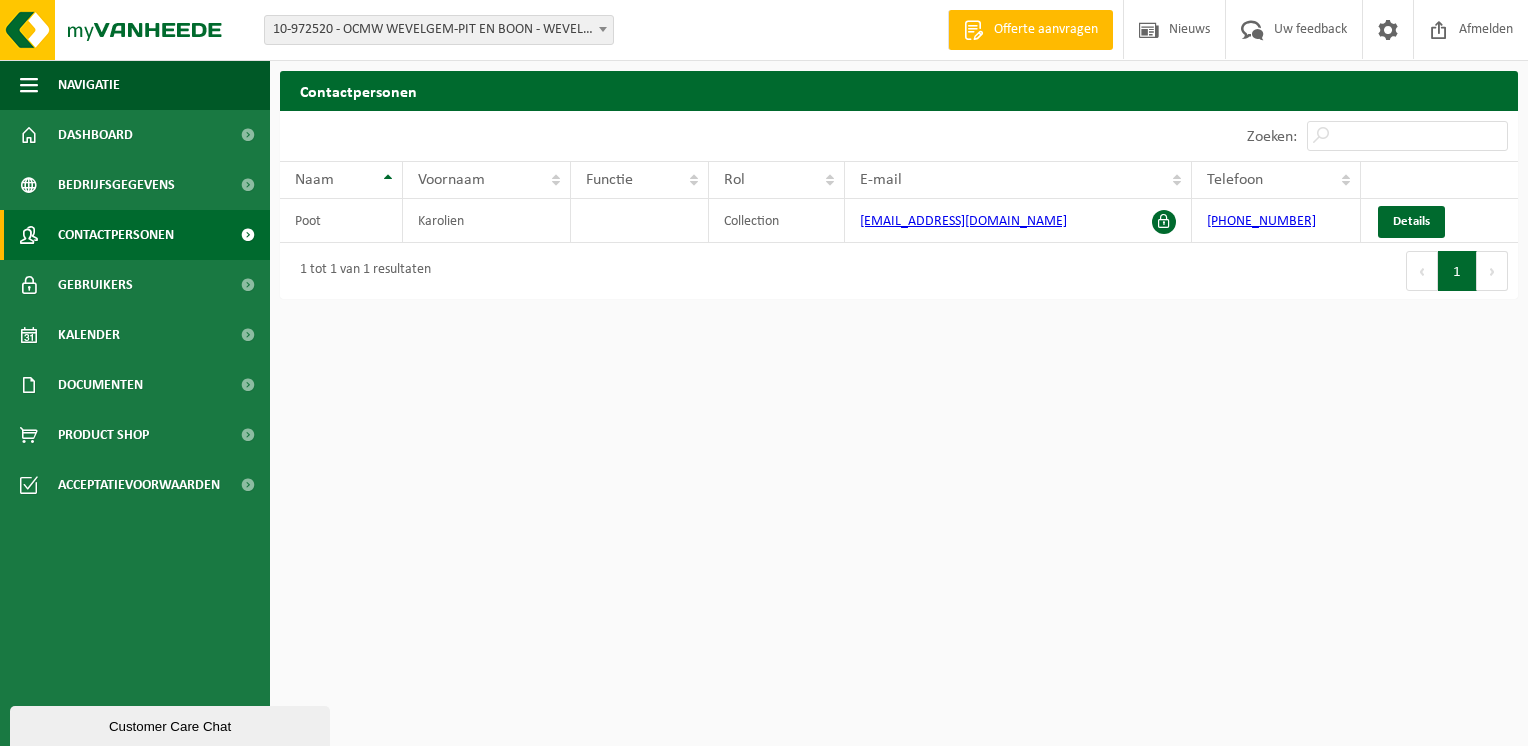 click on "Customer Care Chat" at bounding box center [170, 726] 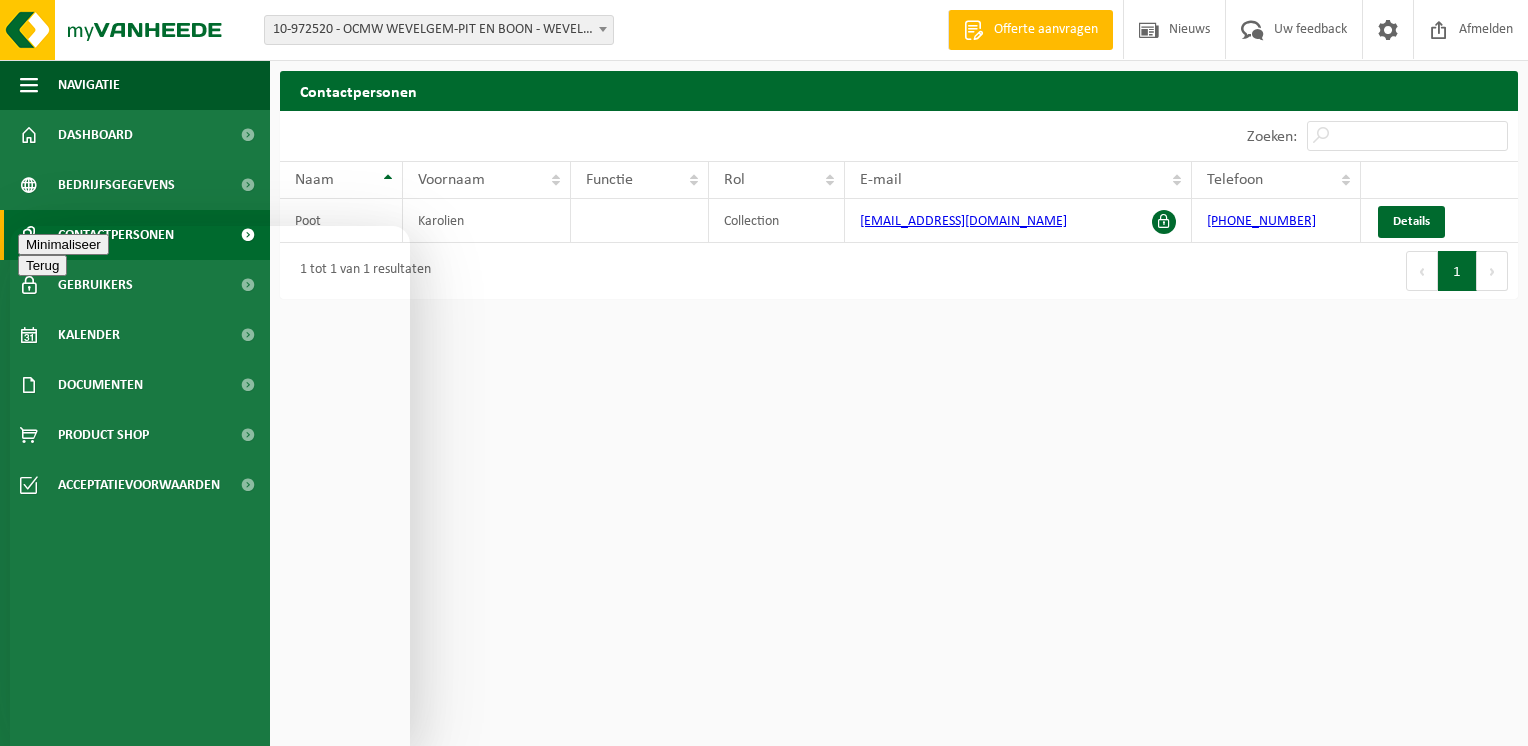 click on "Minimaliseer" at bounding box center [63, 244] 